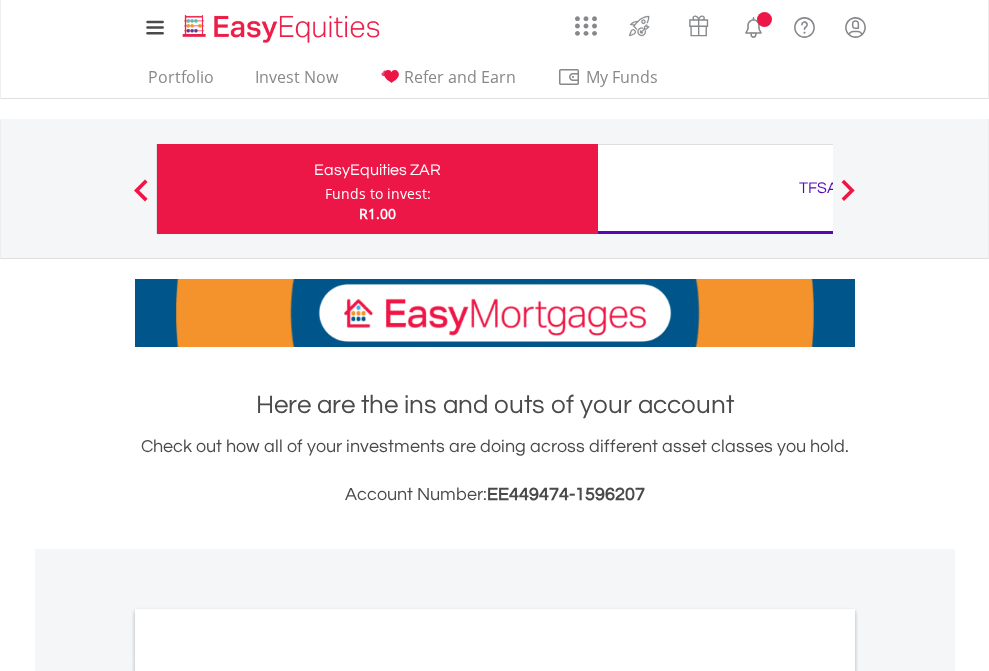 scroll, scrollTop: 0, scrollLeft: 0, axis: both 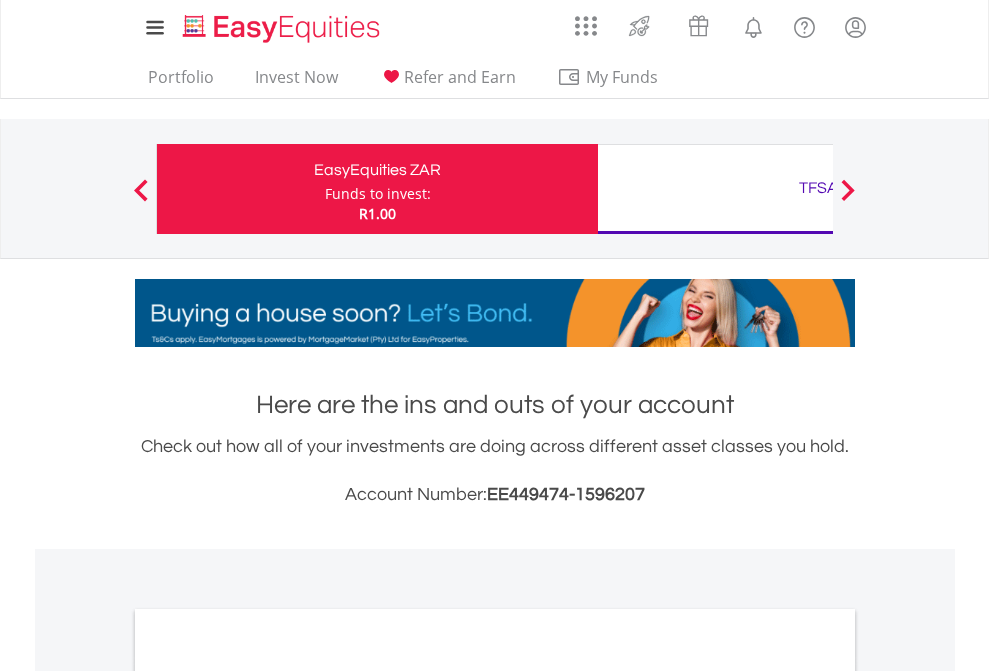 click on "Funds to invest:" at bounding box center (378, 194) 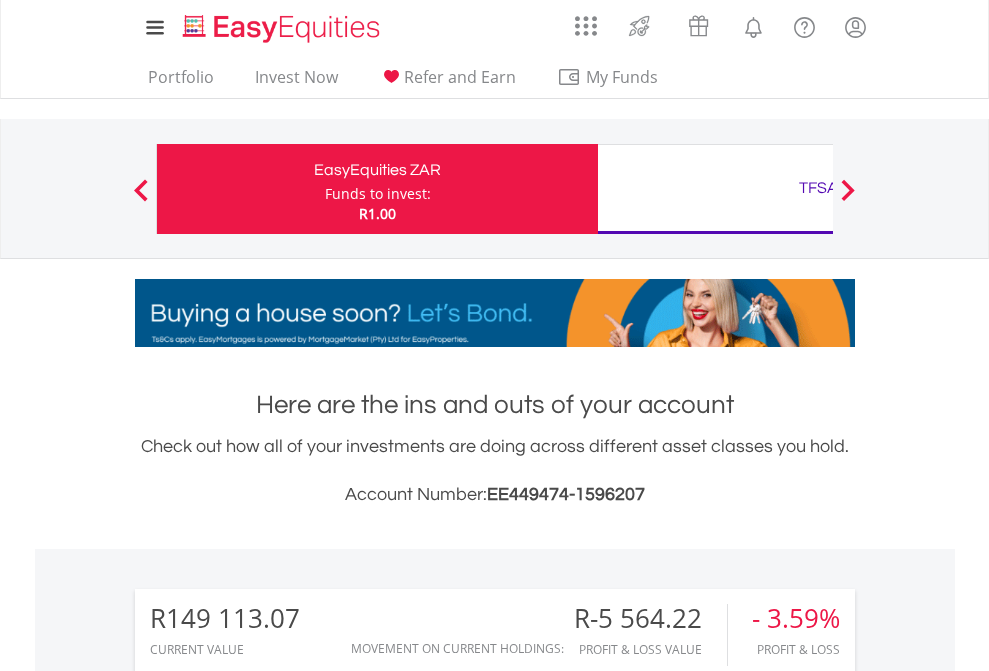scroll, scrollTop: 999808, scrollLeft: 999687, axis: both 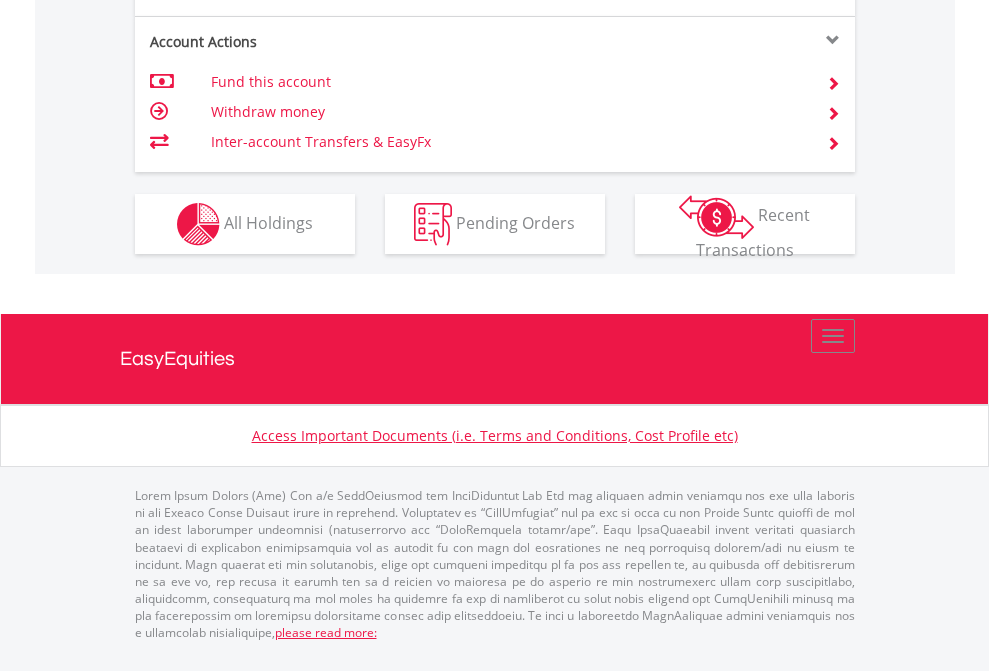 click on "Investment types" at bounding box center (706, -337) 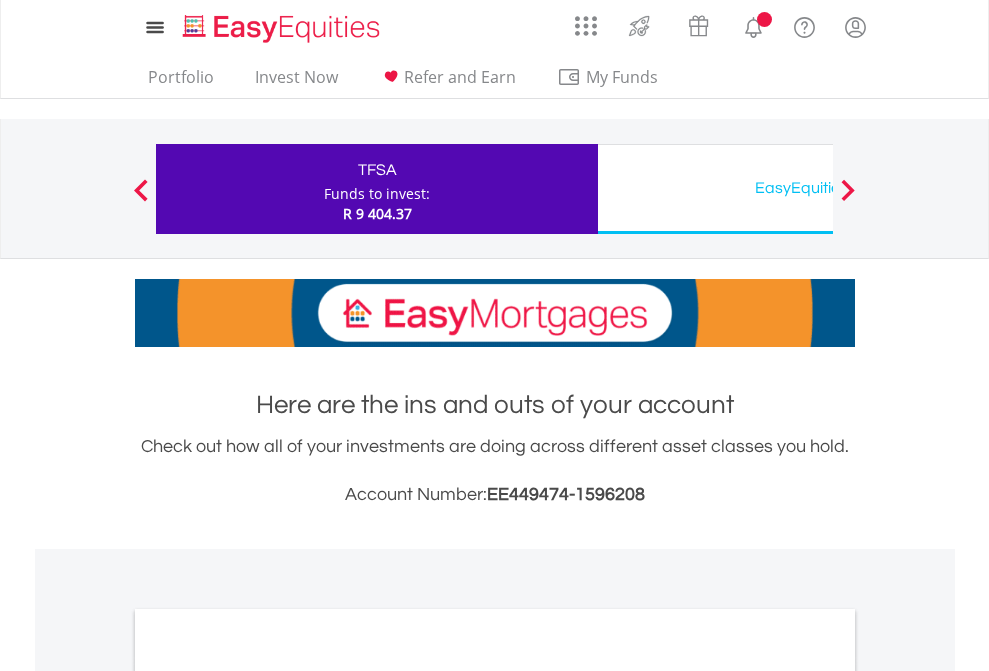 scroll, scrollTop: 0, scrollLeft: 0, axis: both 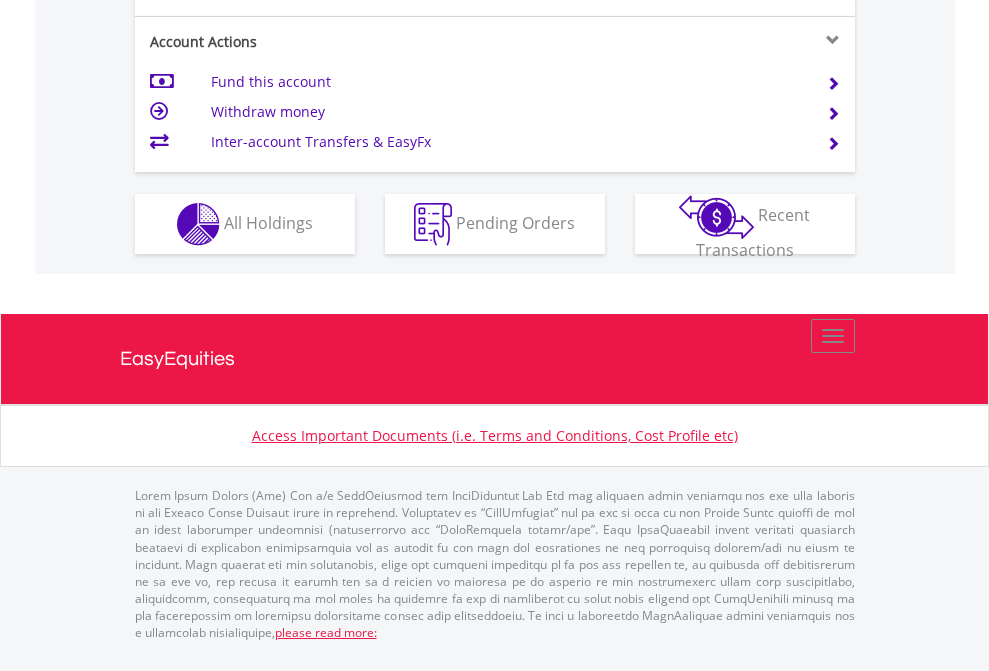click on "Investment types" at bounding box center [706, -337] 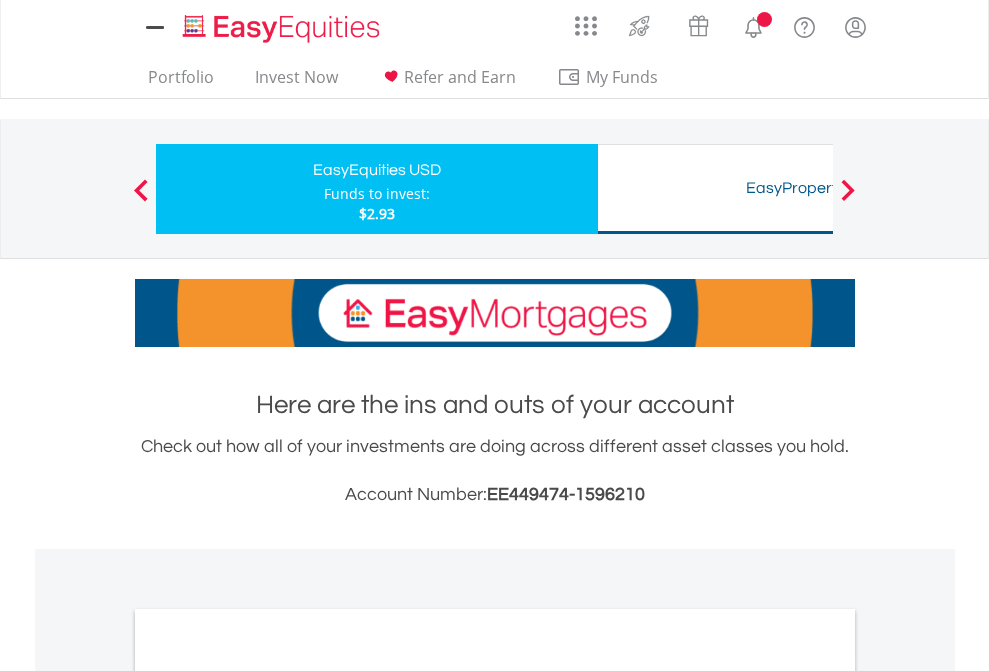 scroll, scrollTop: 0, scrollLeft: 0, axis: both 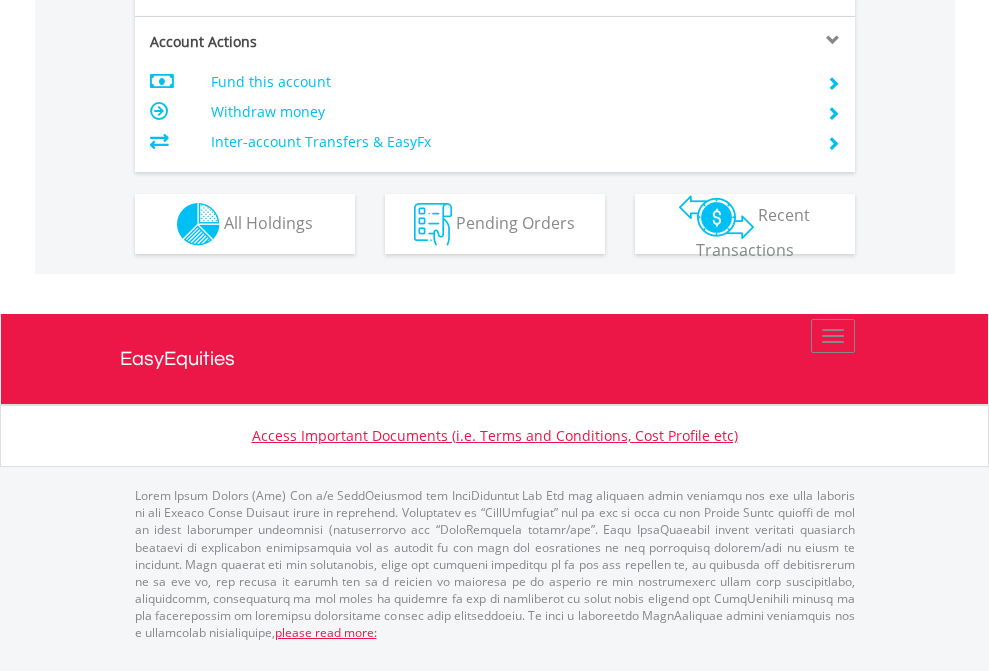 click on "Investment types" at bounding box center (706, -337) 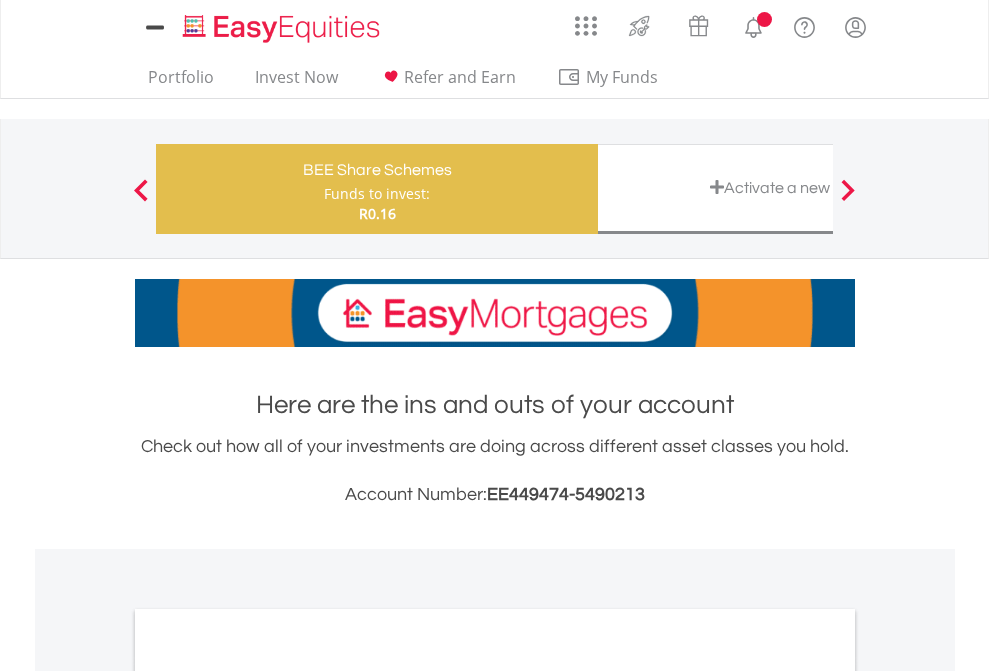 scroll, scrollTop: 0, scrollLeft: 0, axis: both 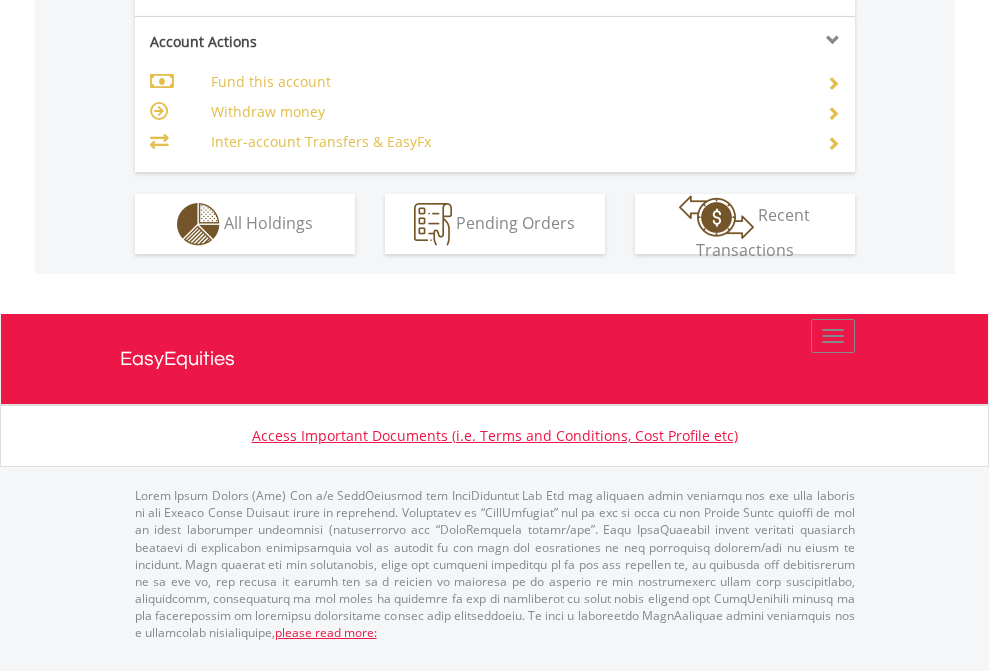 click on "Investment types" at bounding box center [706, -337] 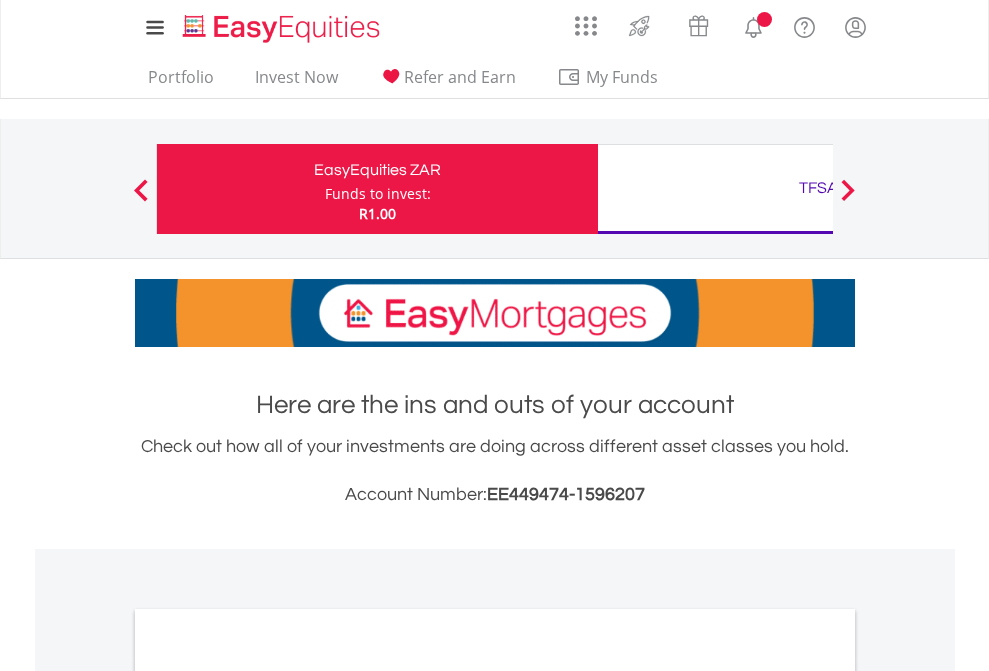 scroll, scrollTop: 0, scrollLeft: 0, axis: both 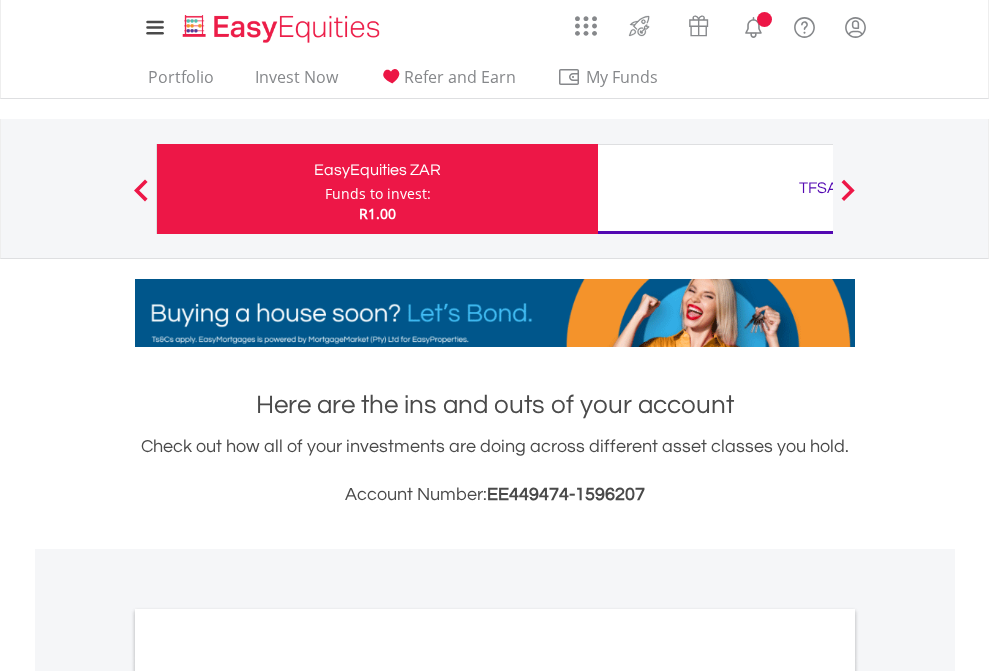 click on "All Holdings" at bounding box center (268, 1096) 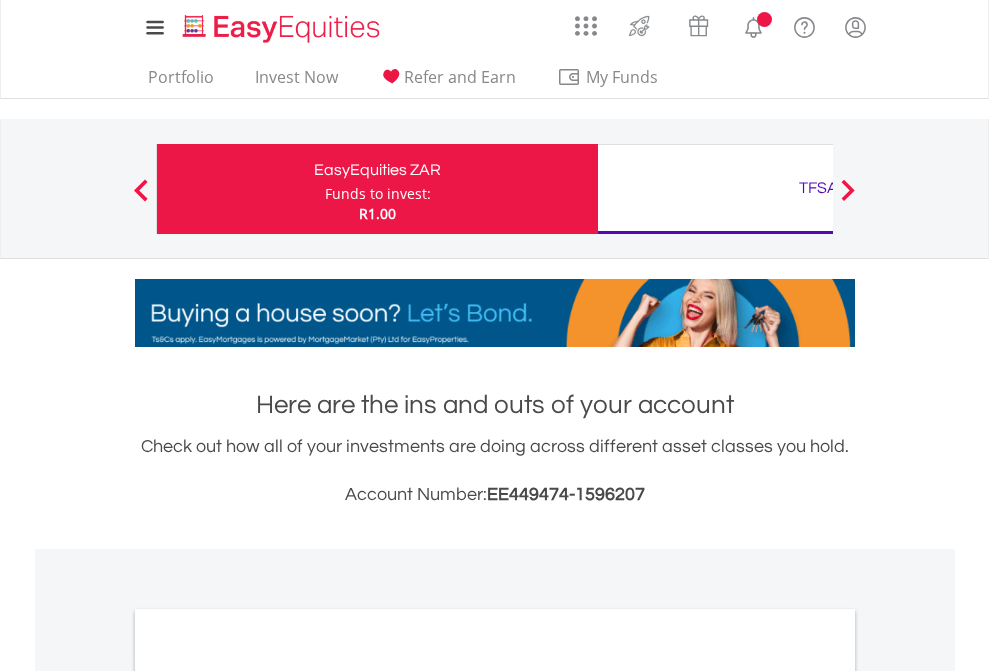 scroll, scrollTop: 1202, scrollLeft: 0, axis: vertical 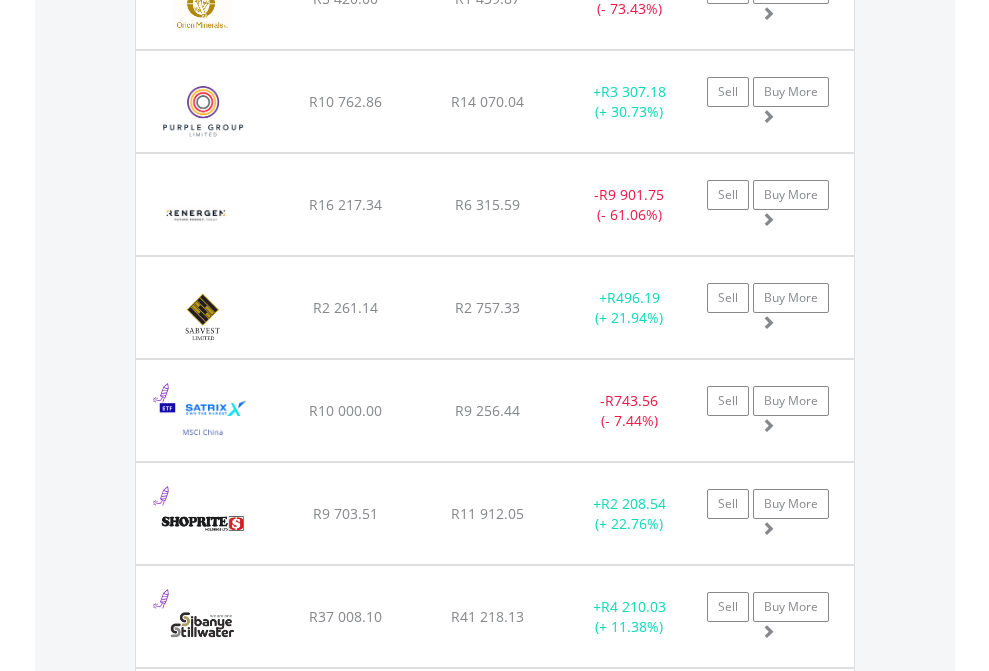 click on "TFSA" at bounding box center [818, -2156] 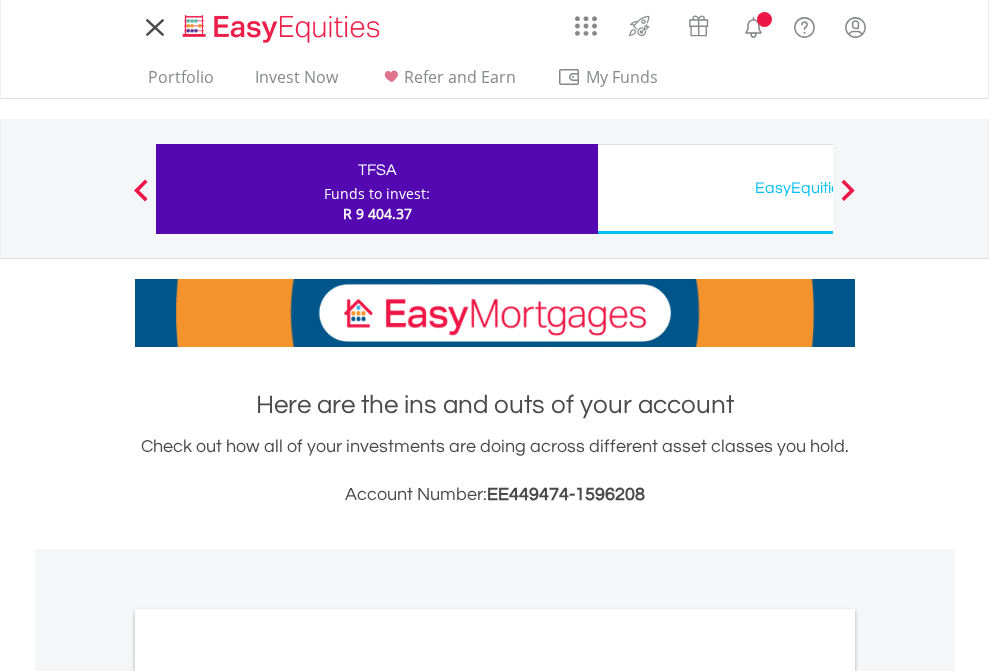 scroll, scrollTop: 0, scrollLeft: 0, axis: both 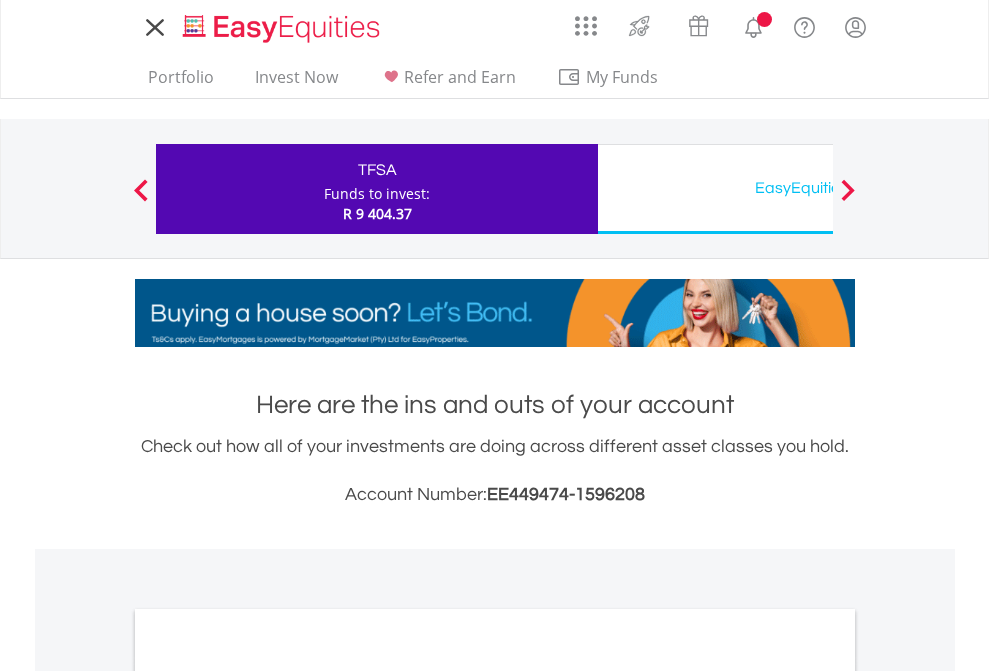 click on "All Holdings" at bounding box center (268, 1096) 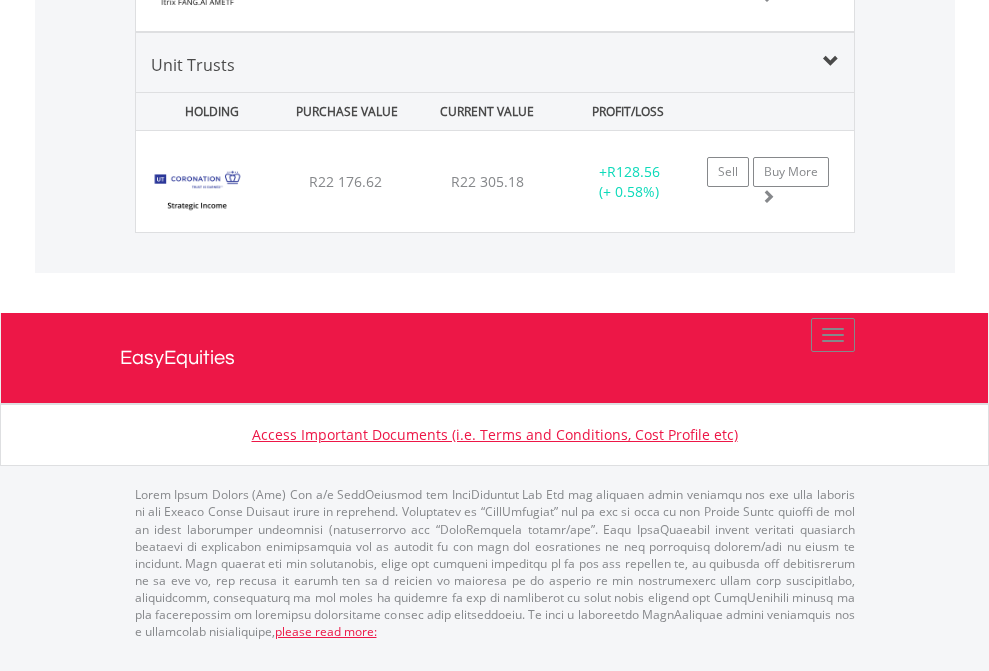 click on "EasyEquities USD" at bounding box center [818, -1684] 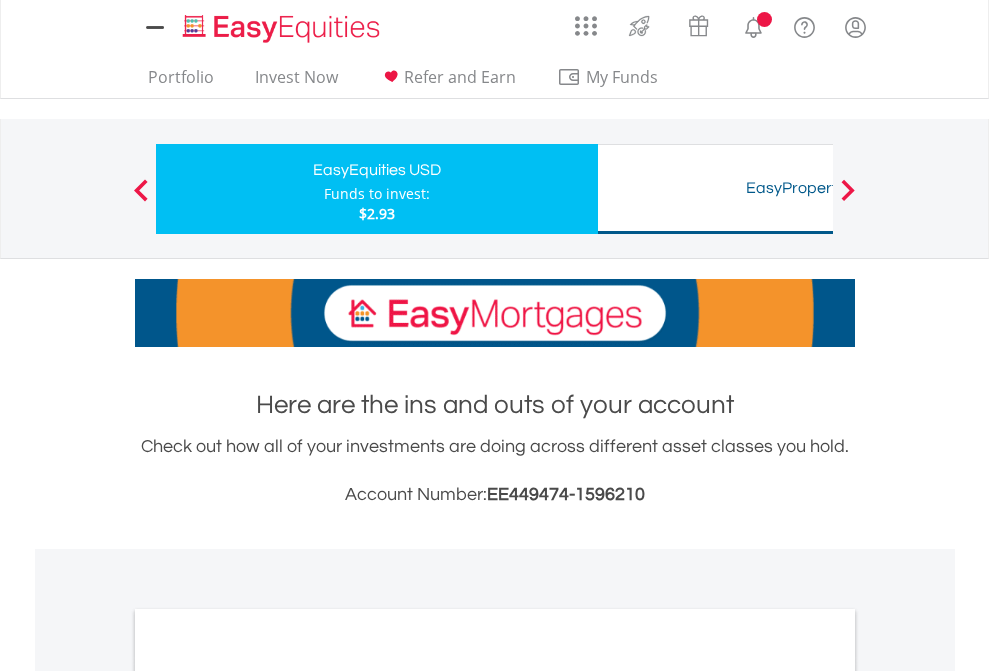 scroll, scrollTop: 0, scrollLeft: 0, axis: both 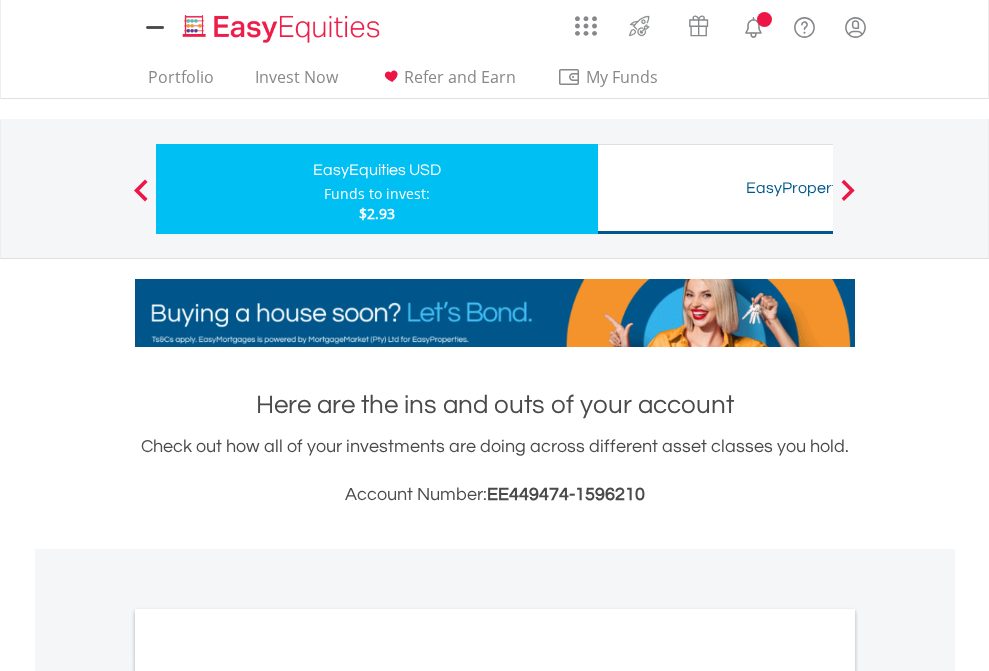click on "All Holdings" at bounding box center [268, 1096] 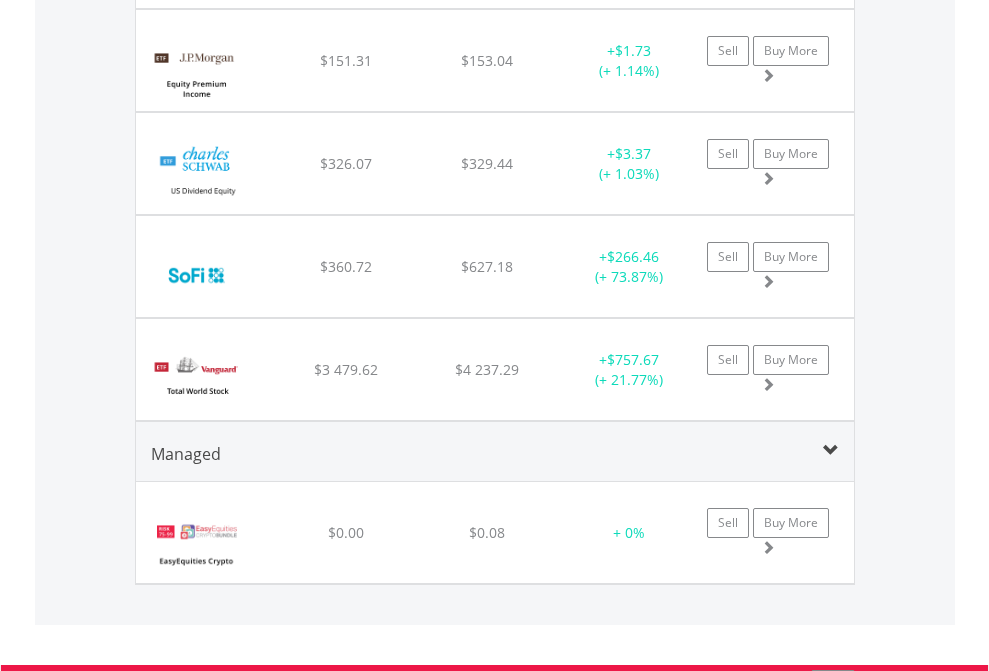 scroll, scrollTop: 2305, scrollLeft: 0, axis: vertical 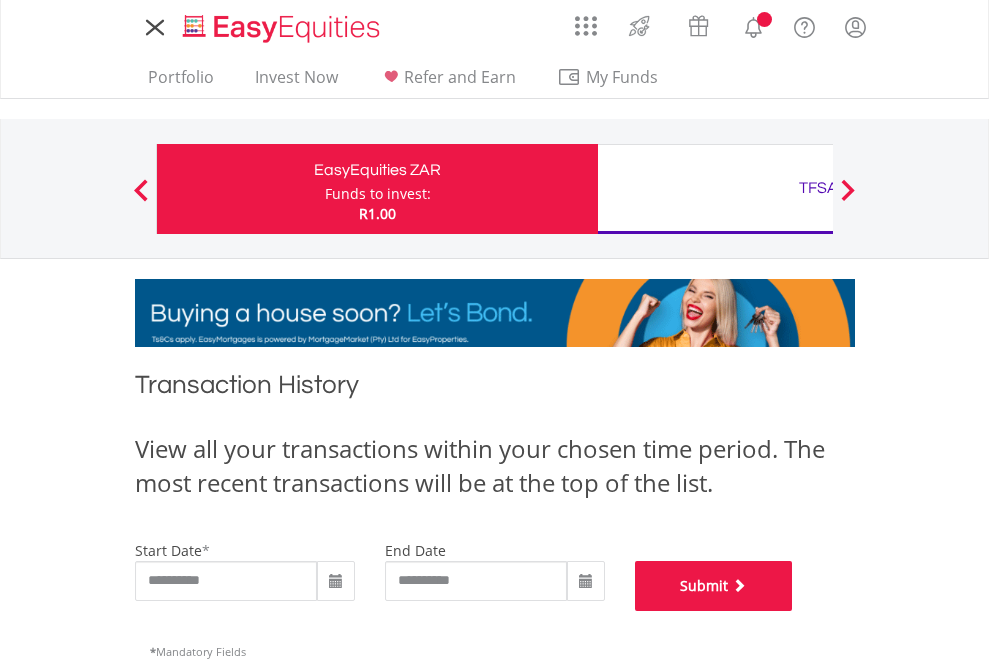 click on "Submit" at bounding box center (714, 586) 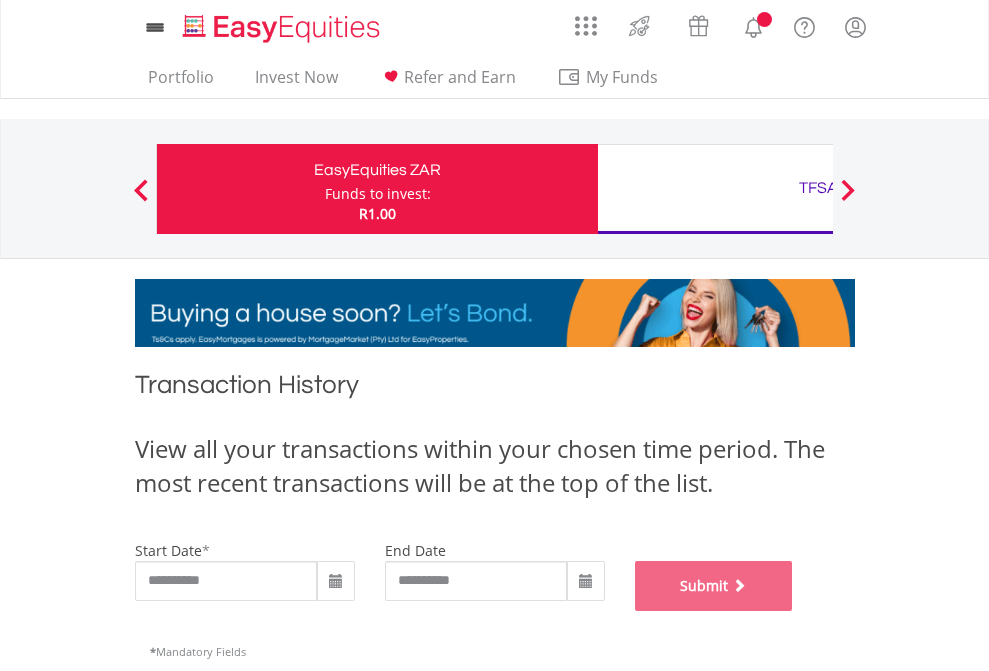 scroll, scrollTop: 811, scrollLeft: 0, axis: vertical 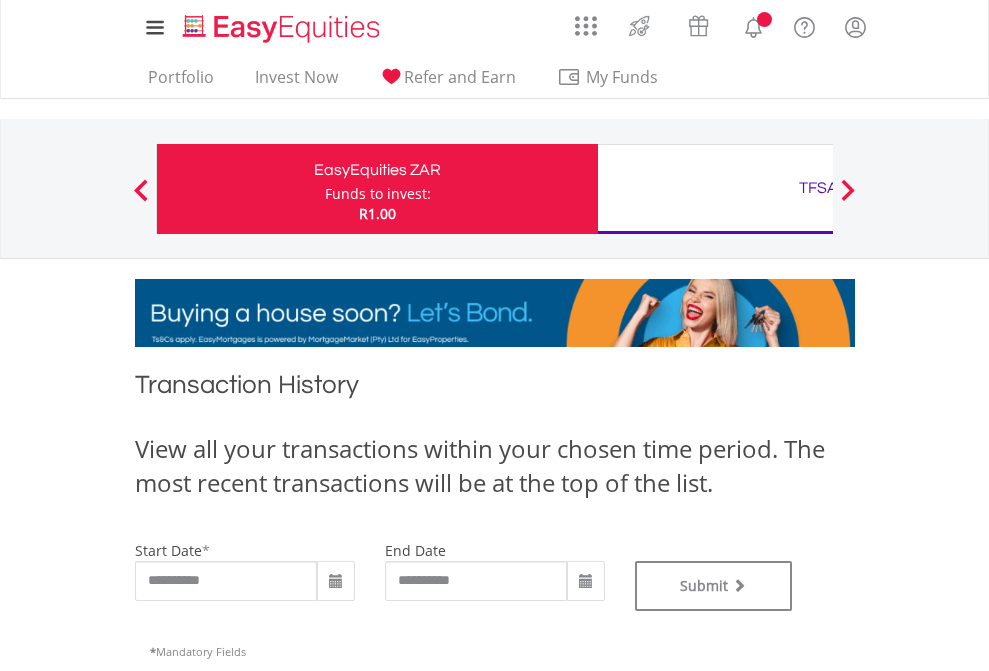 click on "TFSA" at bounding box center [818, 188] 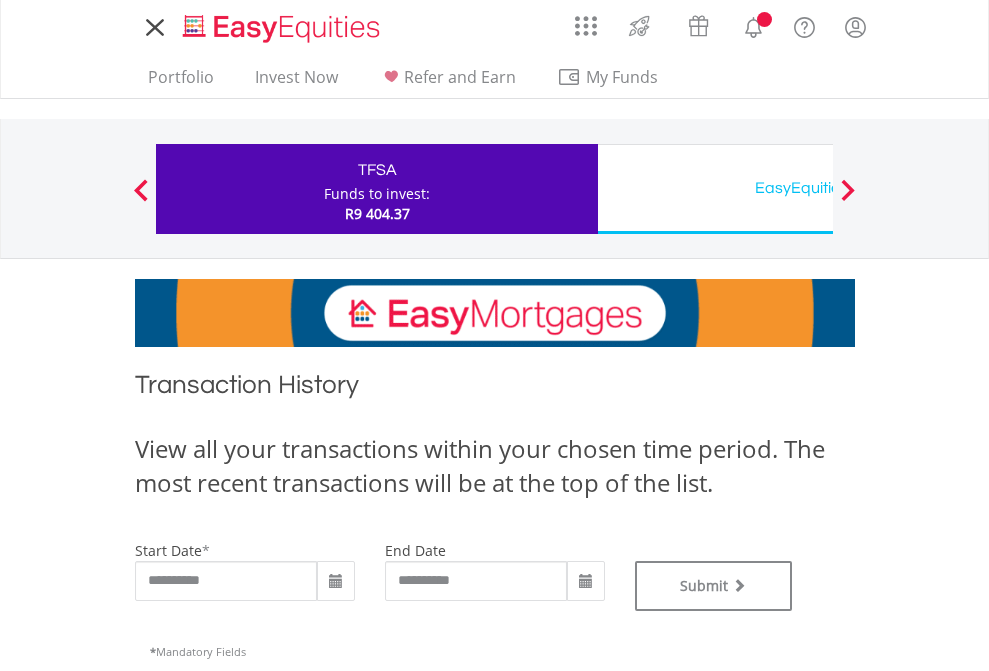 scroll, scrollTop: 0, scrollLeft: 0, axis: both 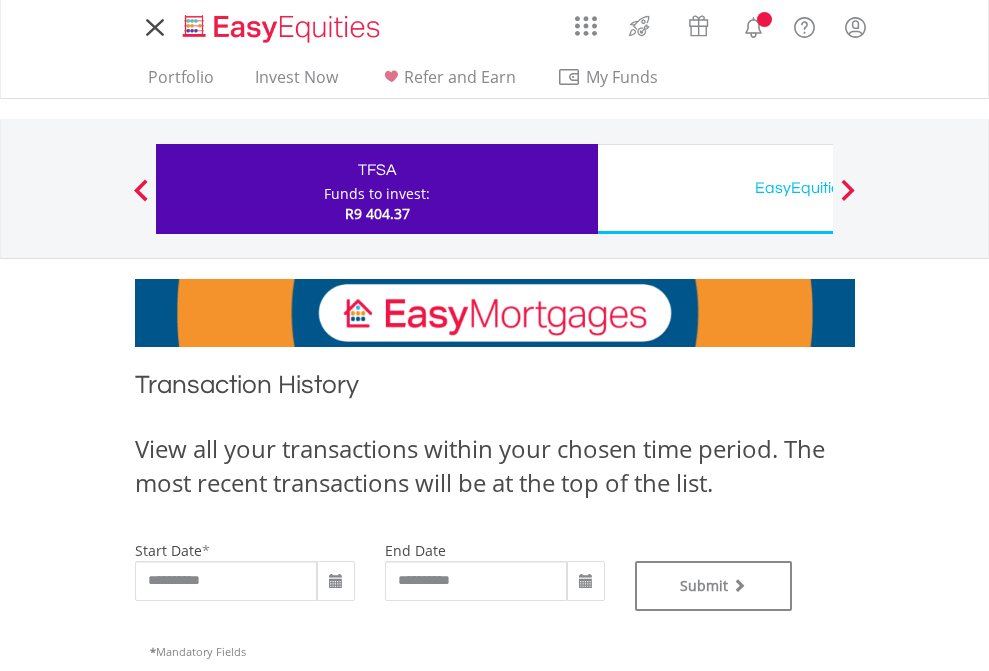 type on "**********" 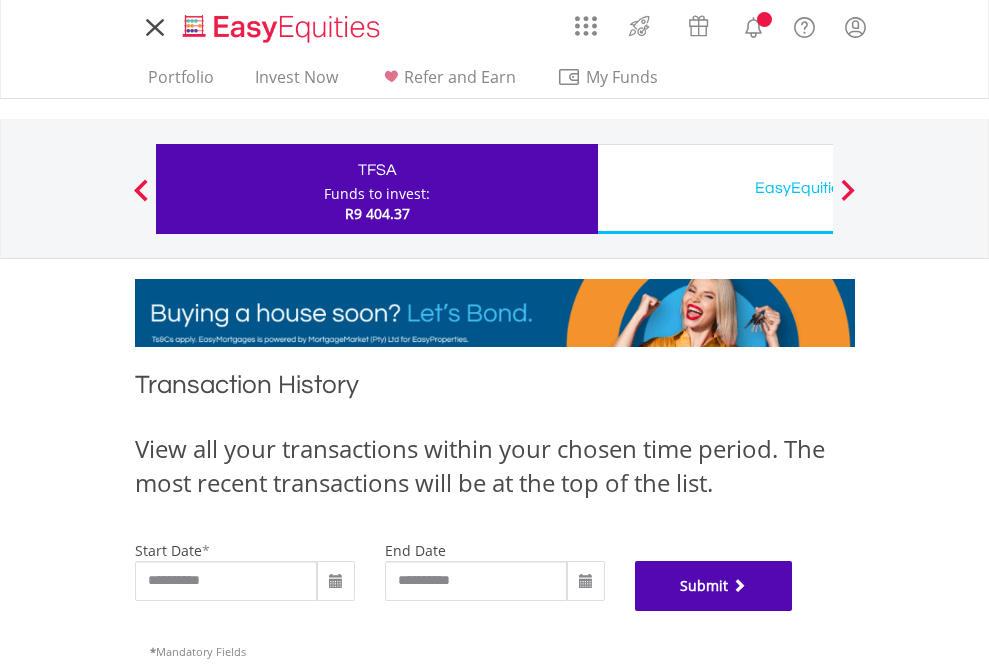 click on "Submit" at bounding box center [714, 586] 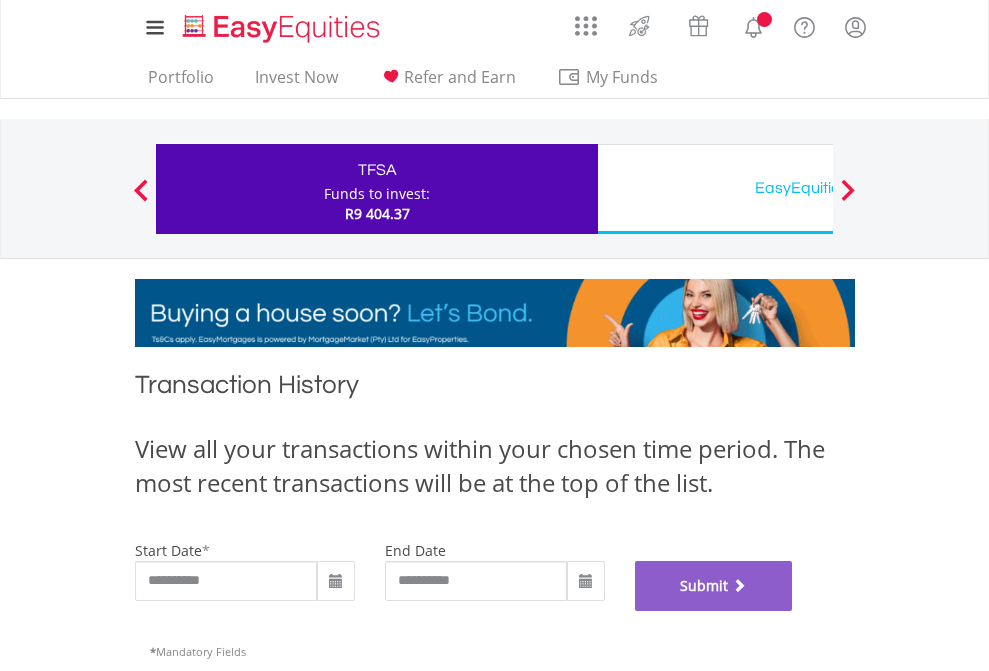 scroll, scrollTop: 811, scrollLeft: 0, axis: vertical 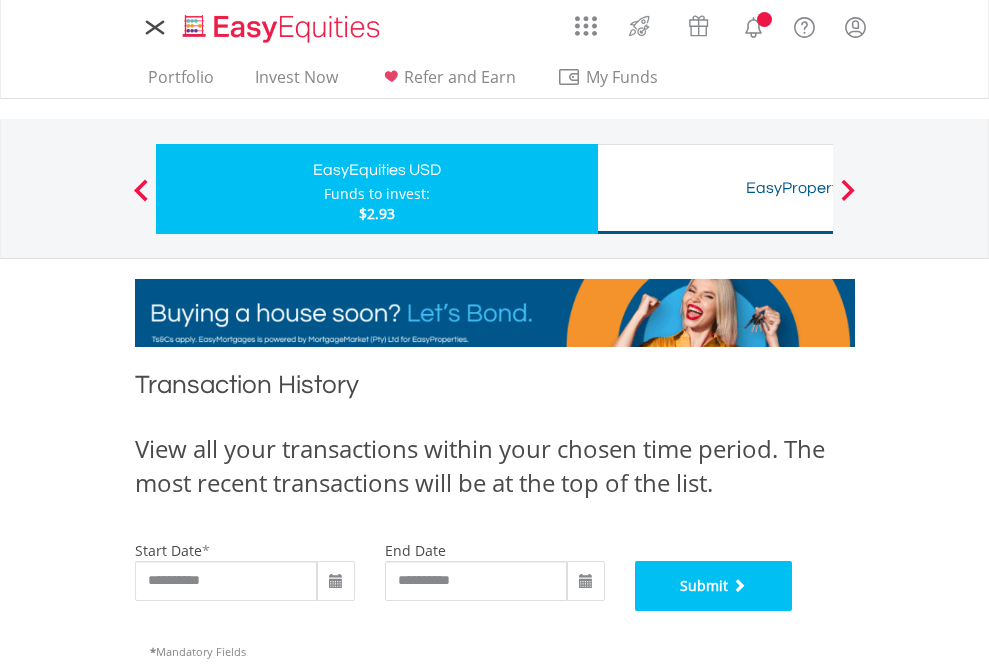 click on "Submit" at bounding box center [714, 586] 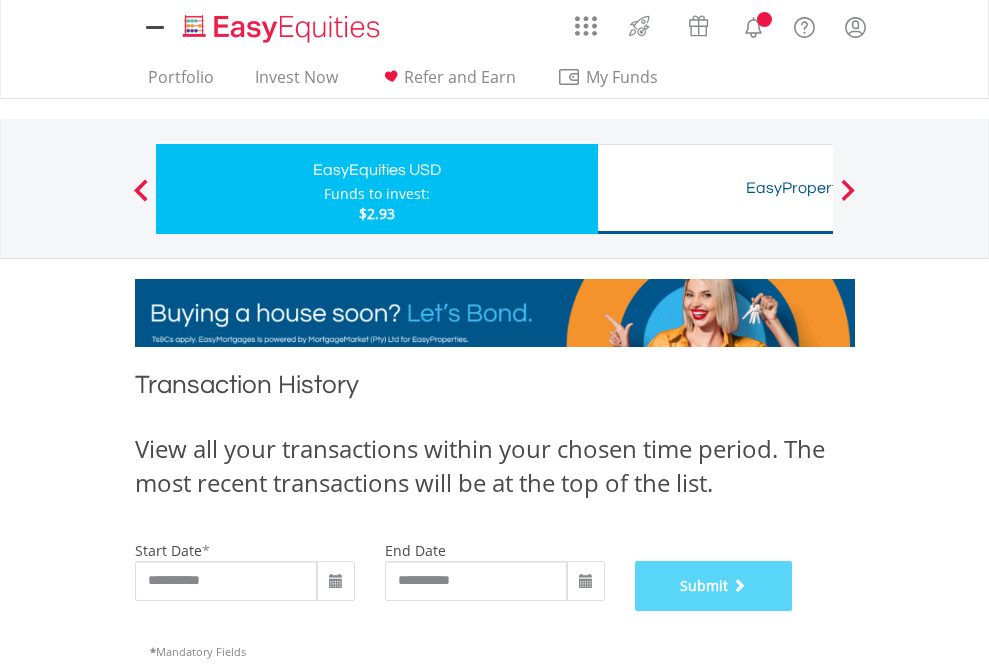 scroll, scrollTop: 811, scrollLeft: 0, axis: vertical 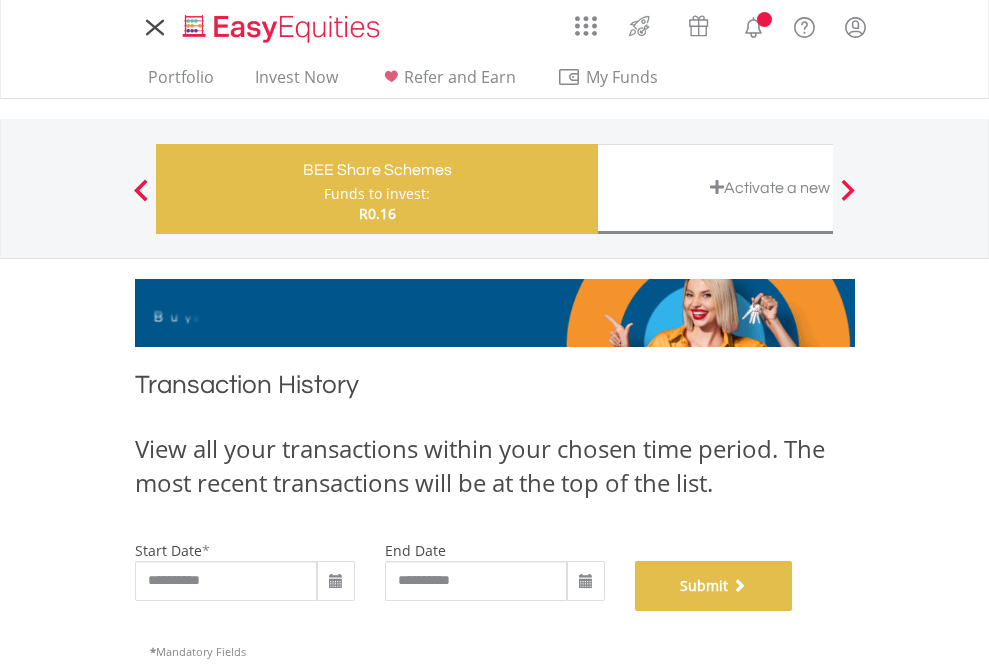 click on "Submit" at bounding box center [714, 586] 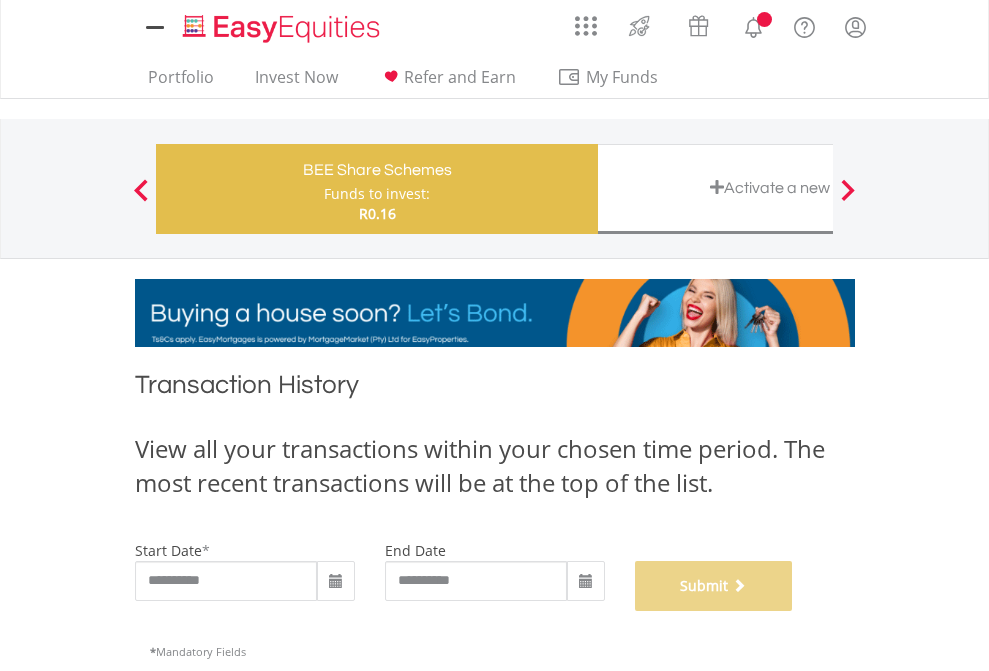 scroll, scrollTop: 811, scrollLeft: 0, axis: vertical 